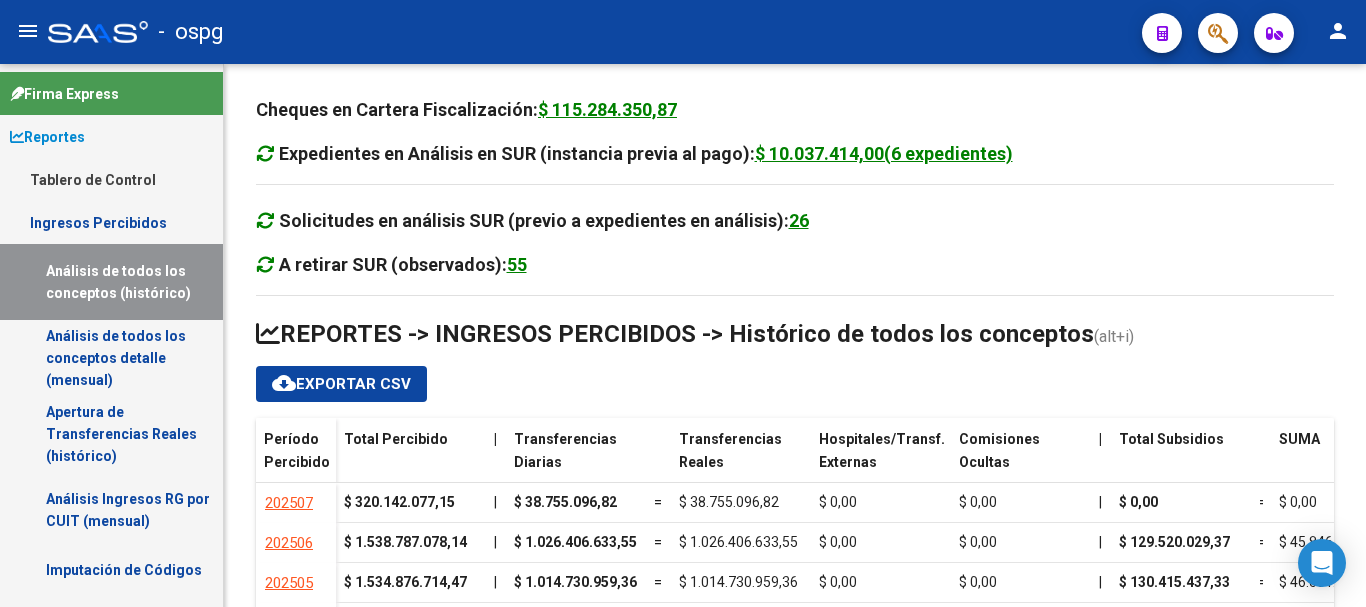 scroll, scrollTop: 0, scrollLeft: 0, axis: both 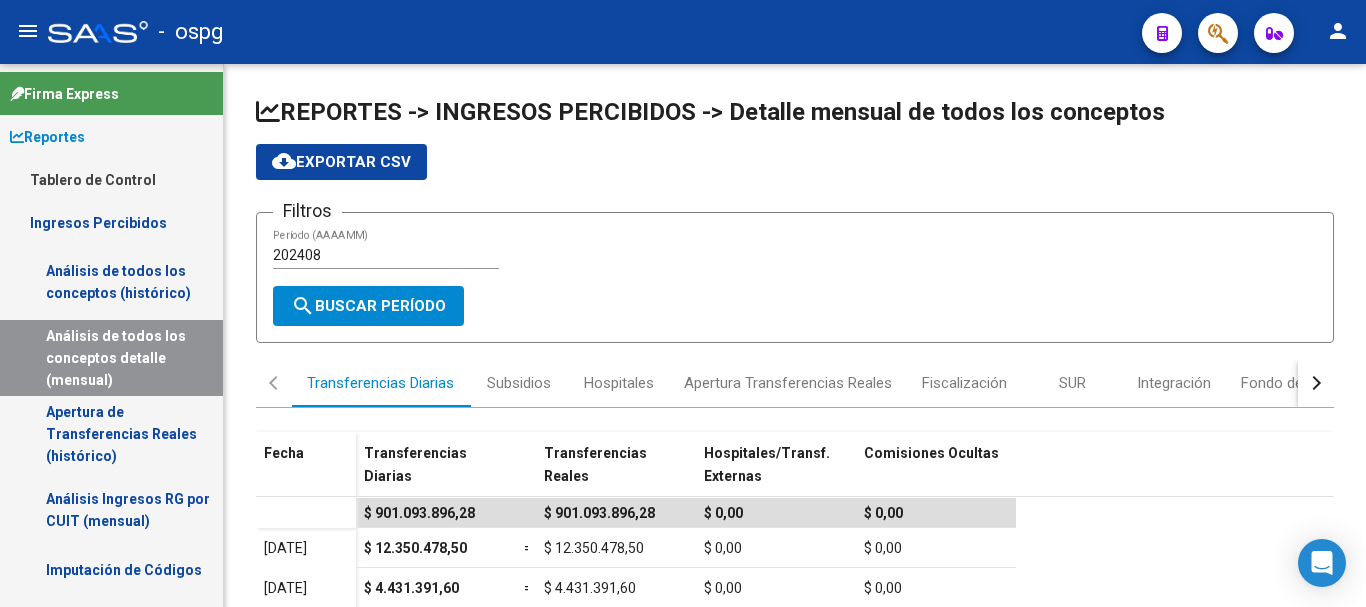 click on "Análisis de todos los conceptos (histórico)" at bounding box center [111, 282] 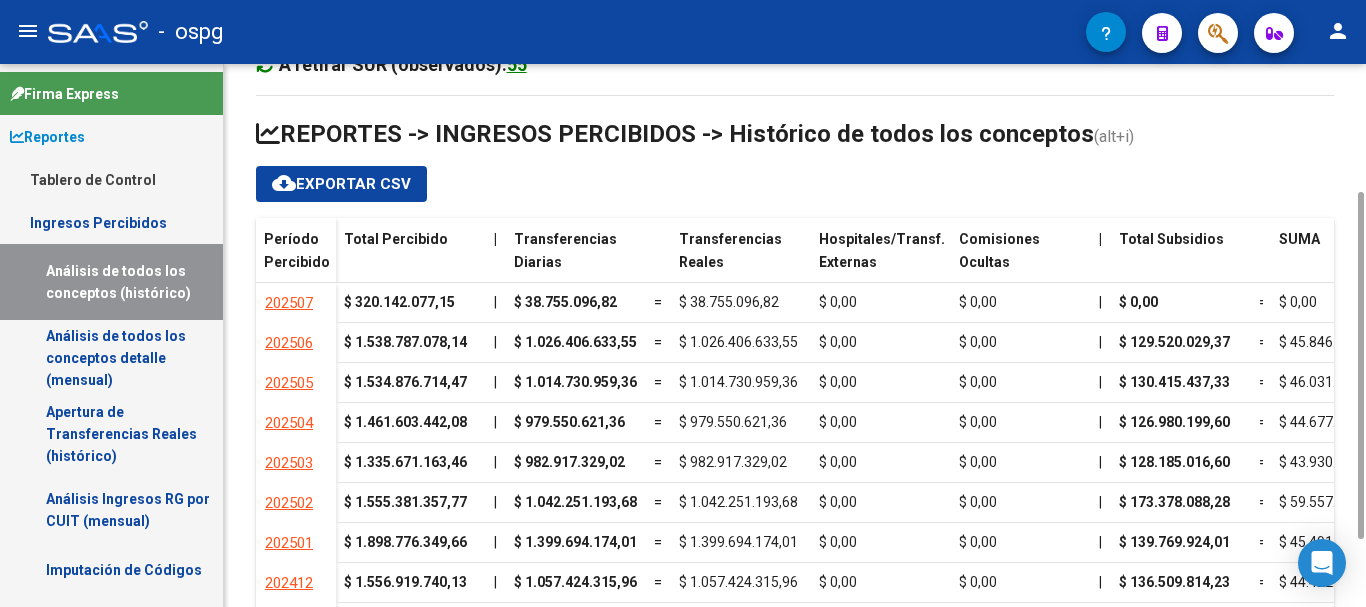 scroll, scrollTop: 305, scrollLeft: 0, axis: vertical 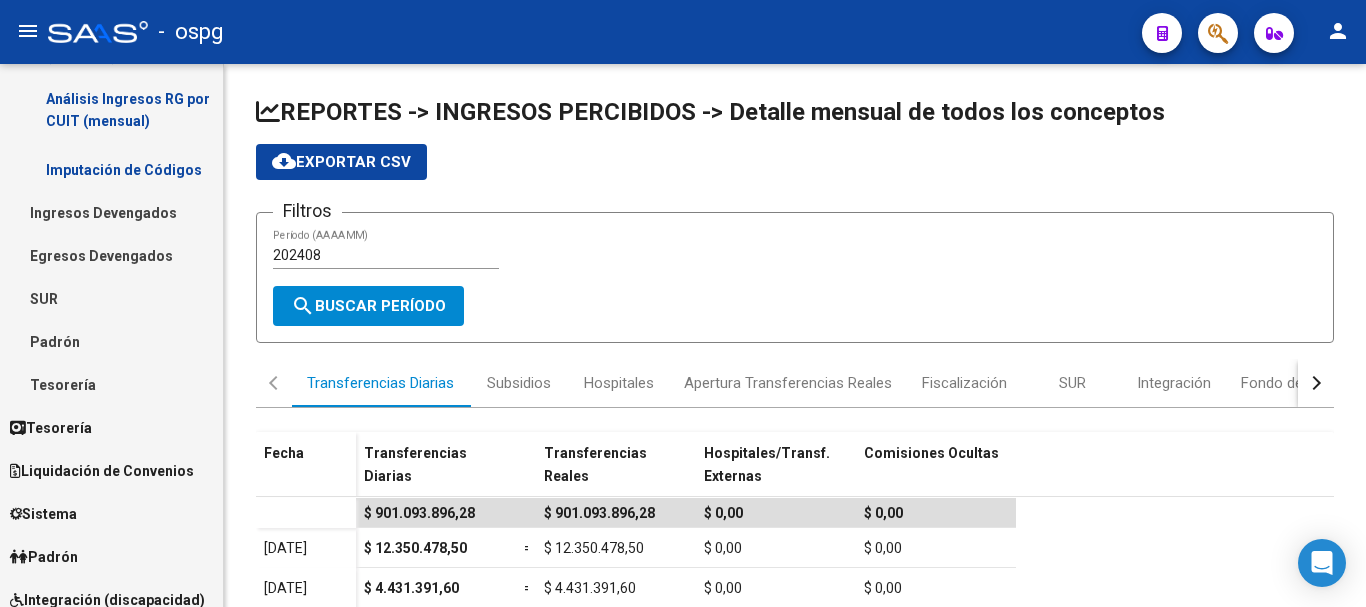 click on "Padrón" at bounding box center [111, 341] 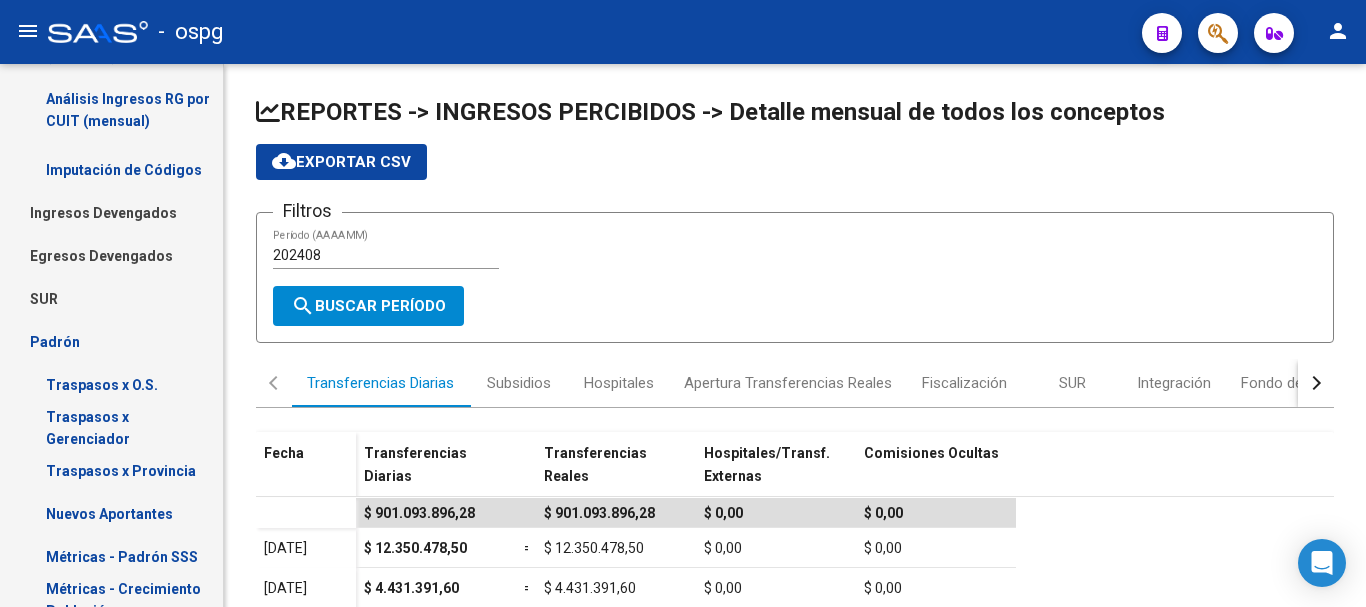 scroll, scrollTop: 500, scrollLeft: 0, axis: vertical 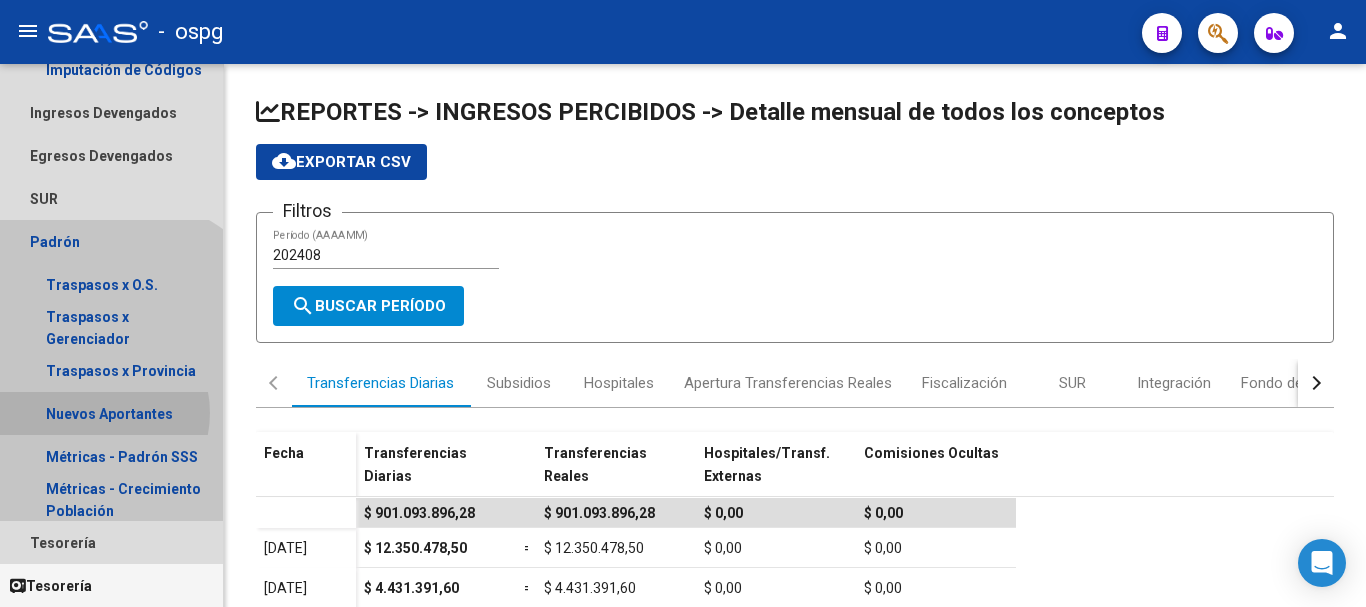 click on "Nuevos Aportantes" at bounding box center (111, 413) 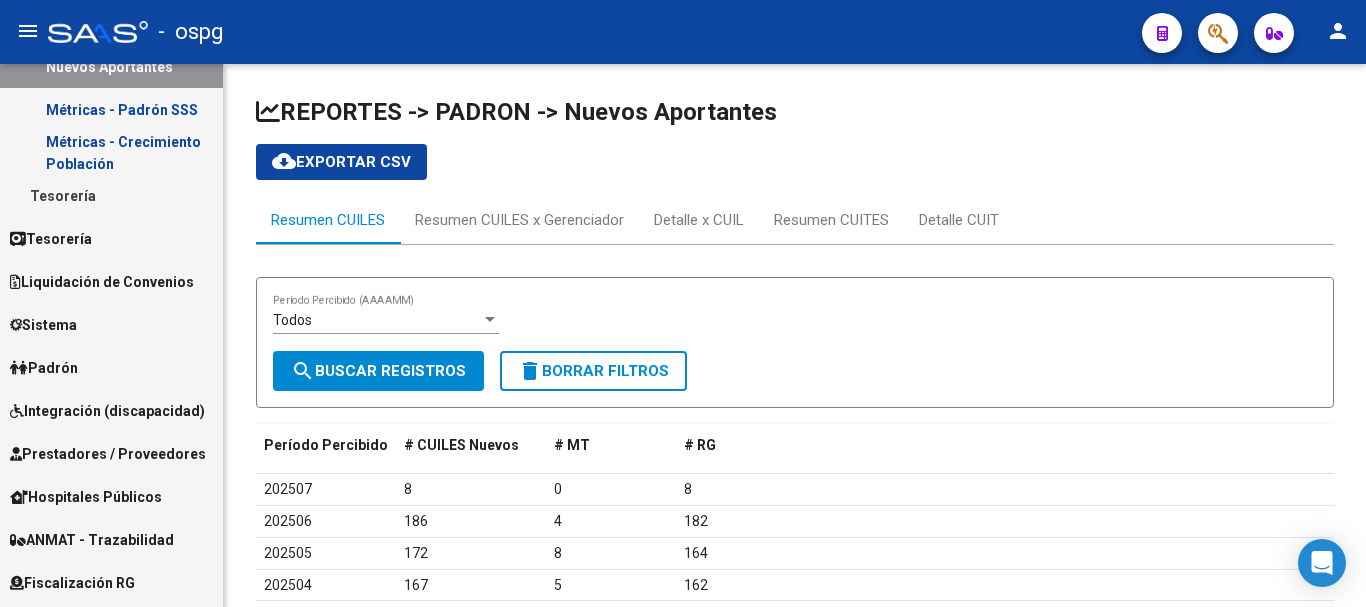scroll, scrollTop: 200, scrollLeft: 0, axis: vertical 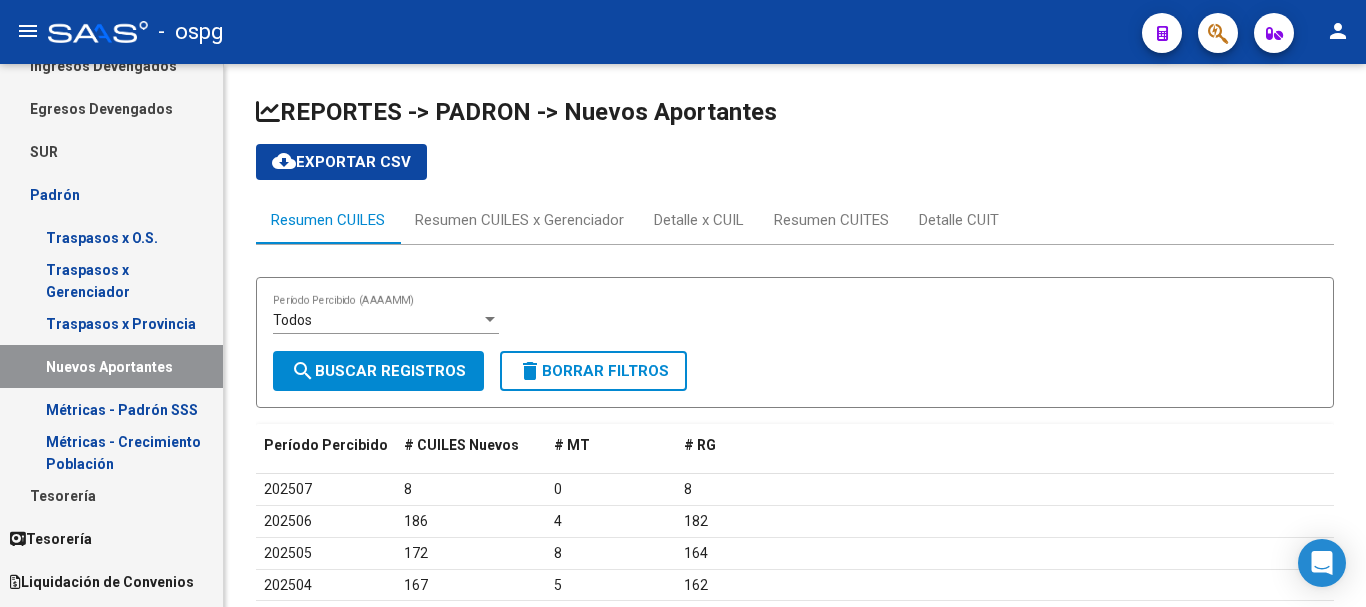 click on "Traspasos x O.S." at bounding box center [111, 237] 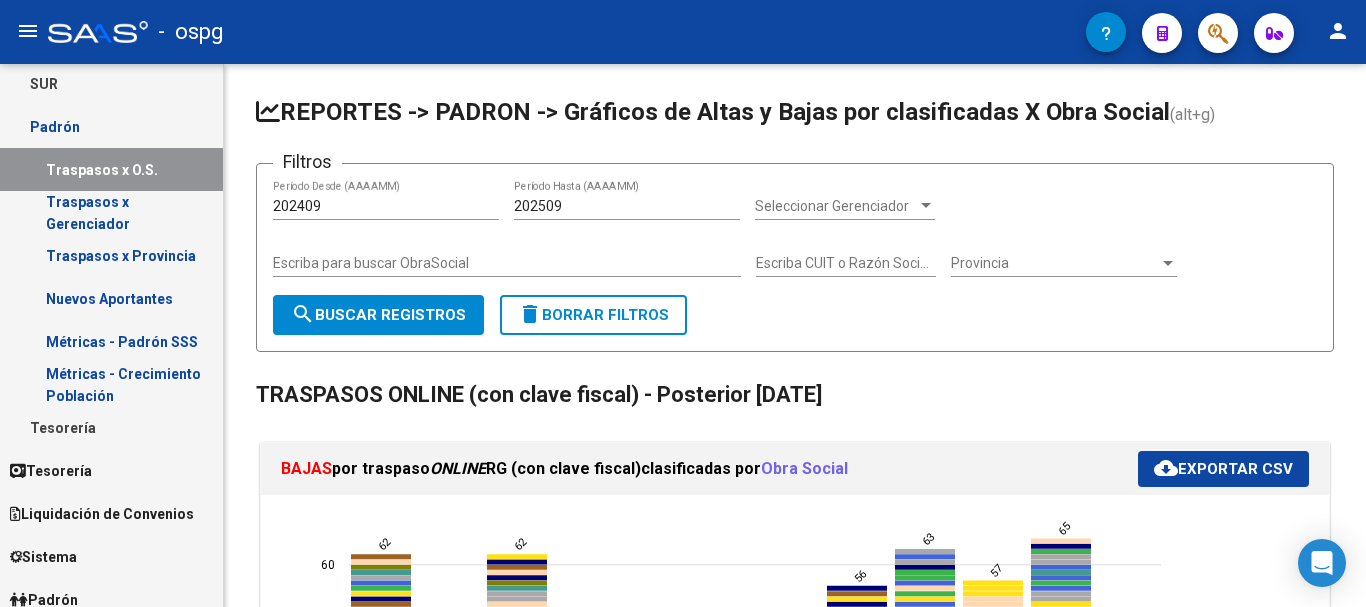 scroll, scrollTop: 300, scrollLeft: 0, axis: vertical 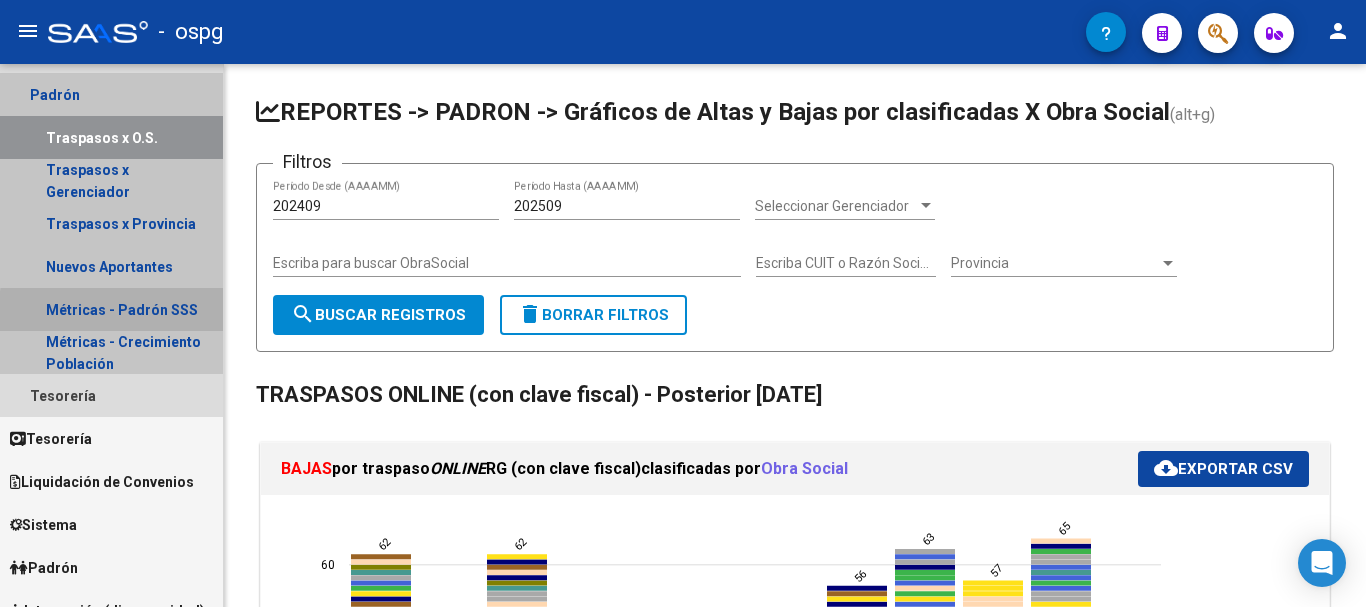 click on "Métricas - Padrón SSS" at bounding box center (111, 309) 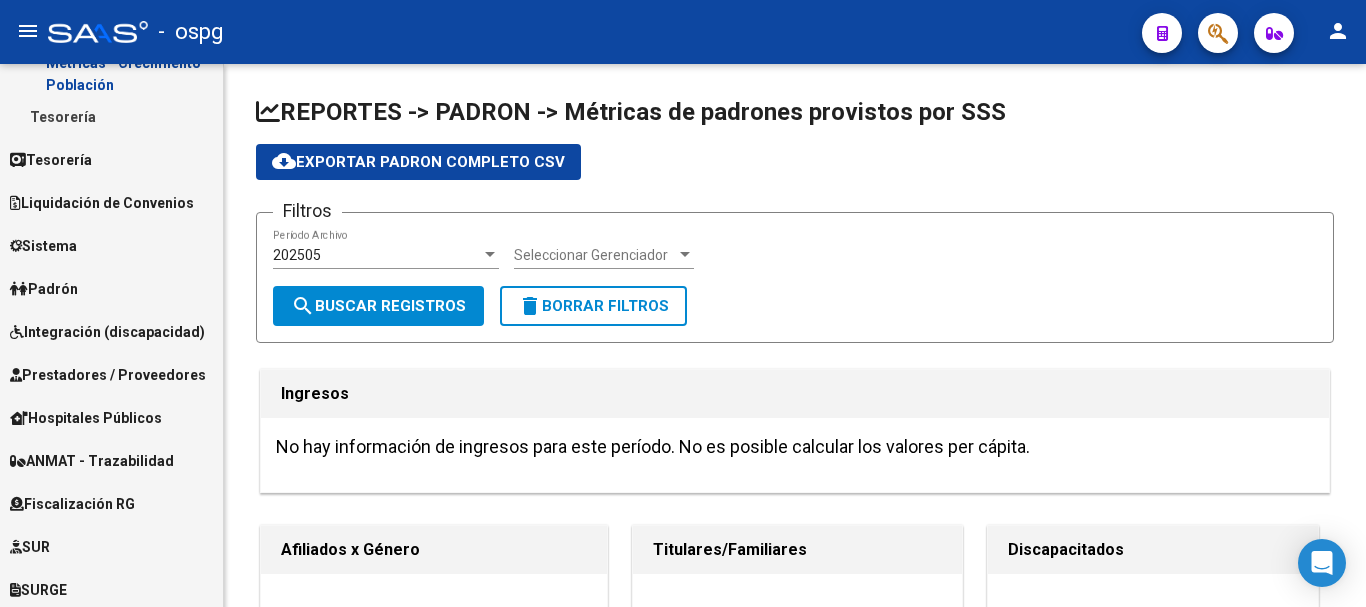 scroll, scrollTop: 600, scrollLeft: 0, axis: vertical 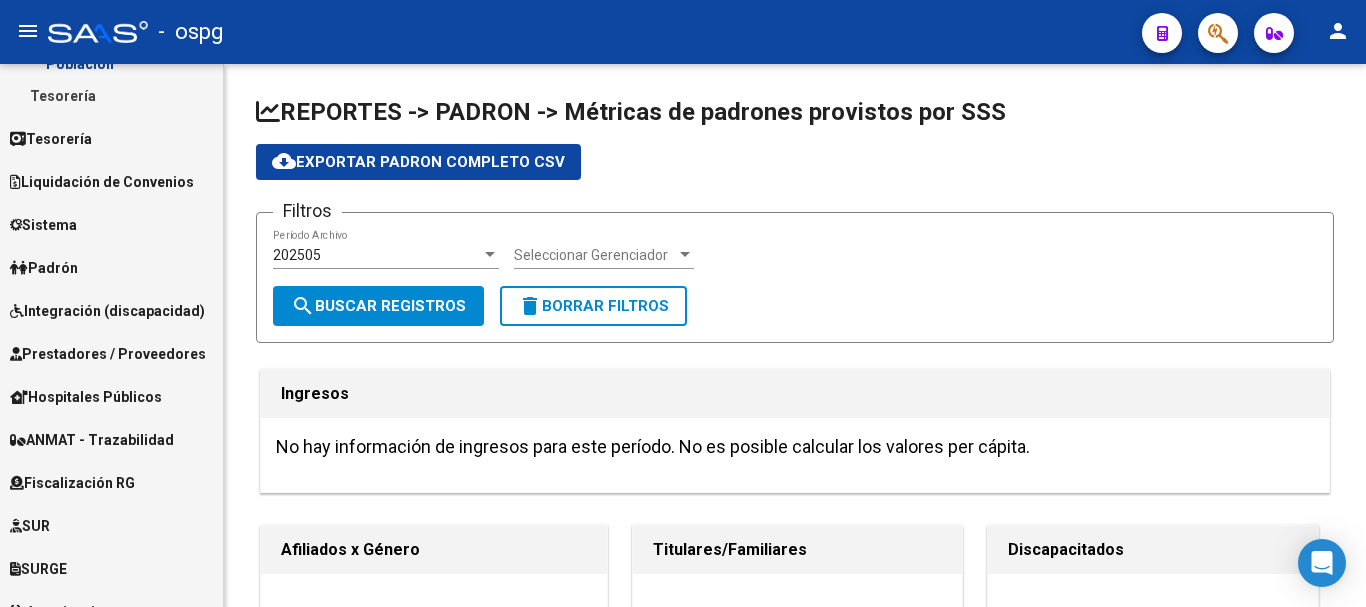click on "Padrón" at bounding box center [44, 268] 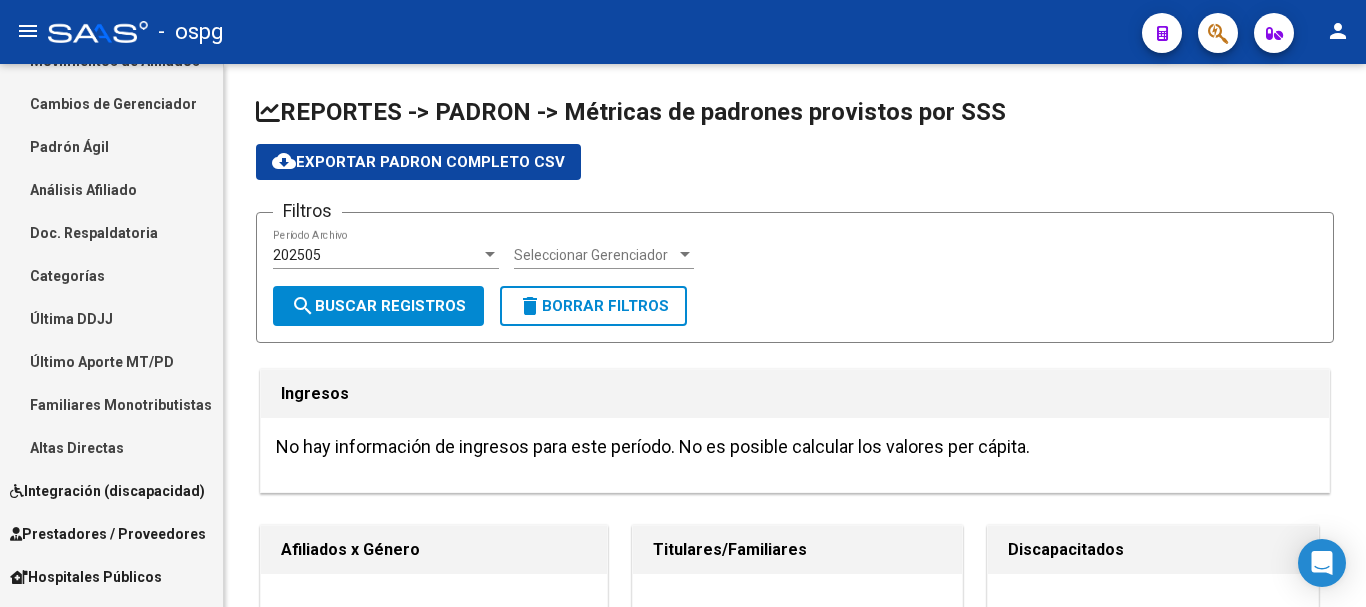 scroll, scrollTop: 300, scrollLeft: 0, axis: vertical 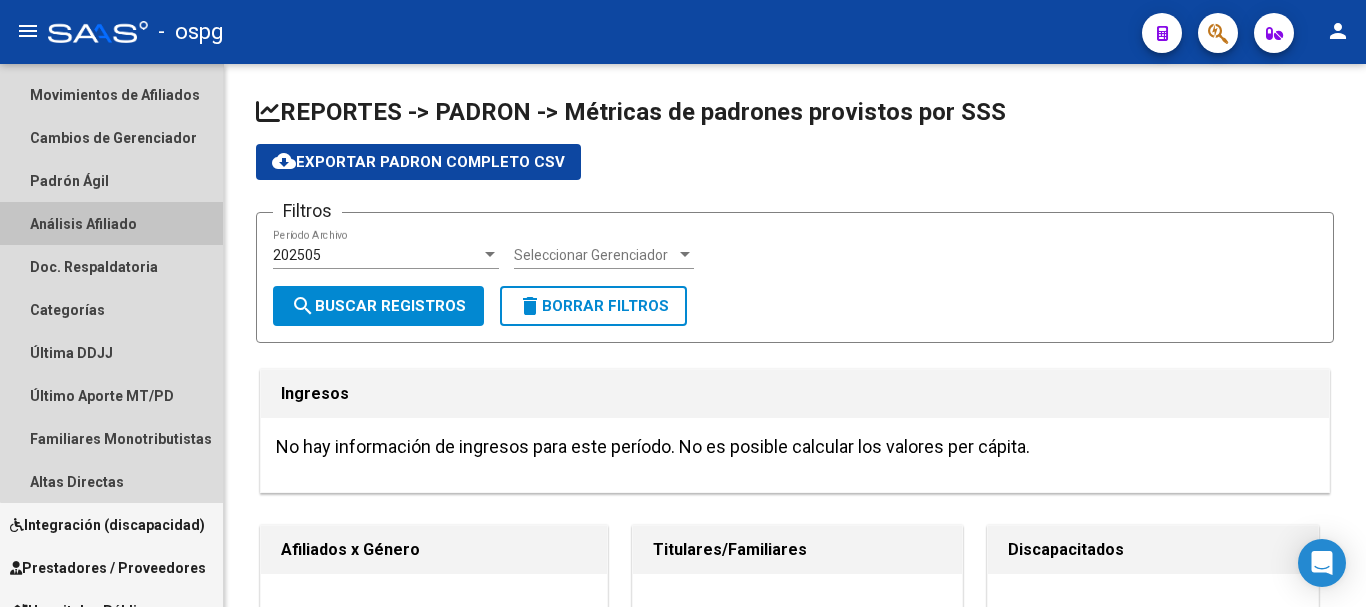click on "Análisis Afiliado" at bounding box center (111, 223) 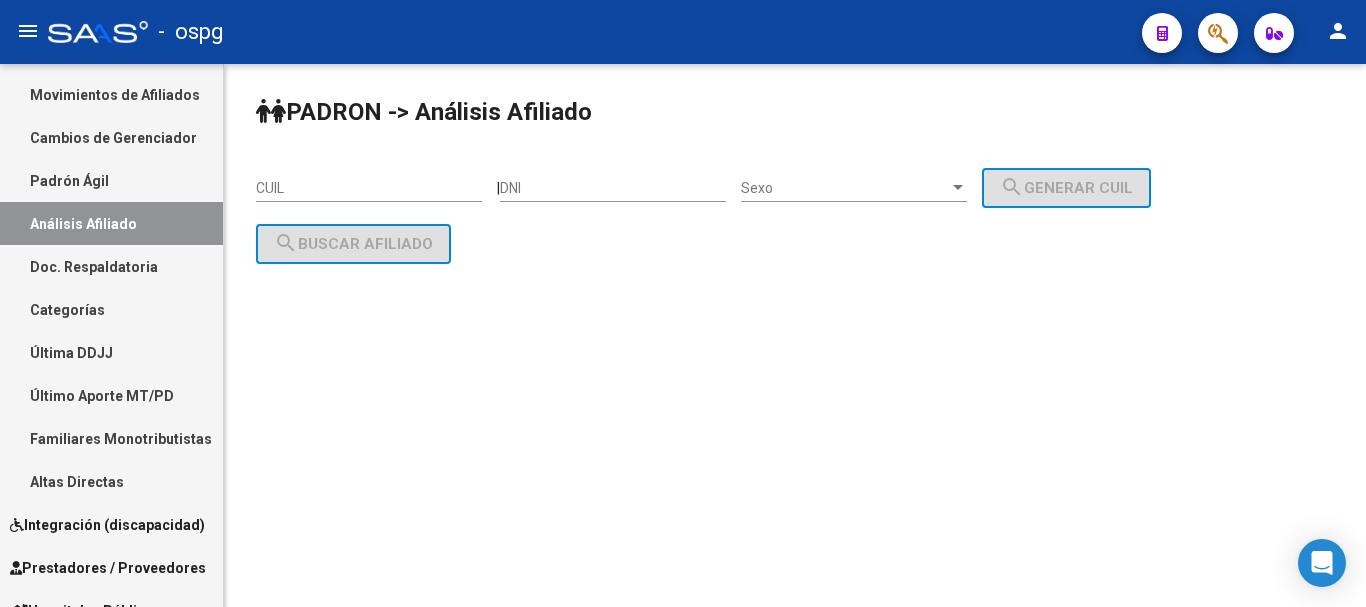 click on "Padrón Ágil" at bounding box center (111, 180) 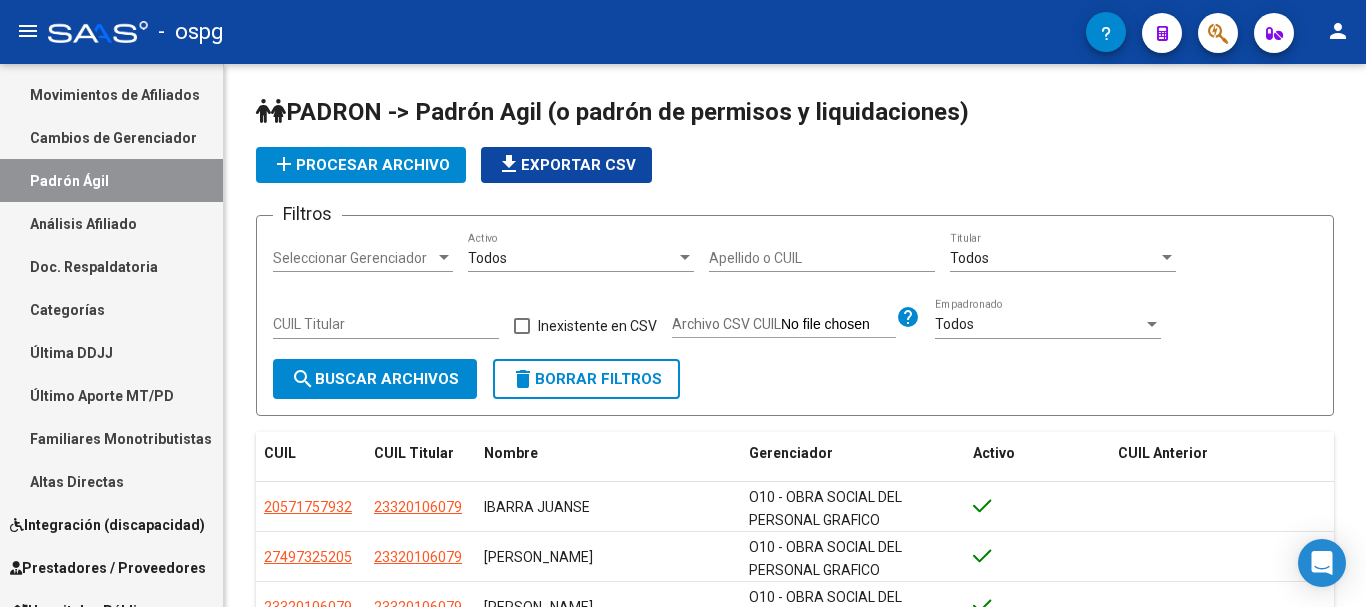 click on "Movimientos de Afiliados" at bounding box center [111, 94] 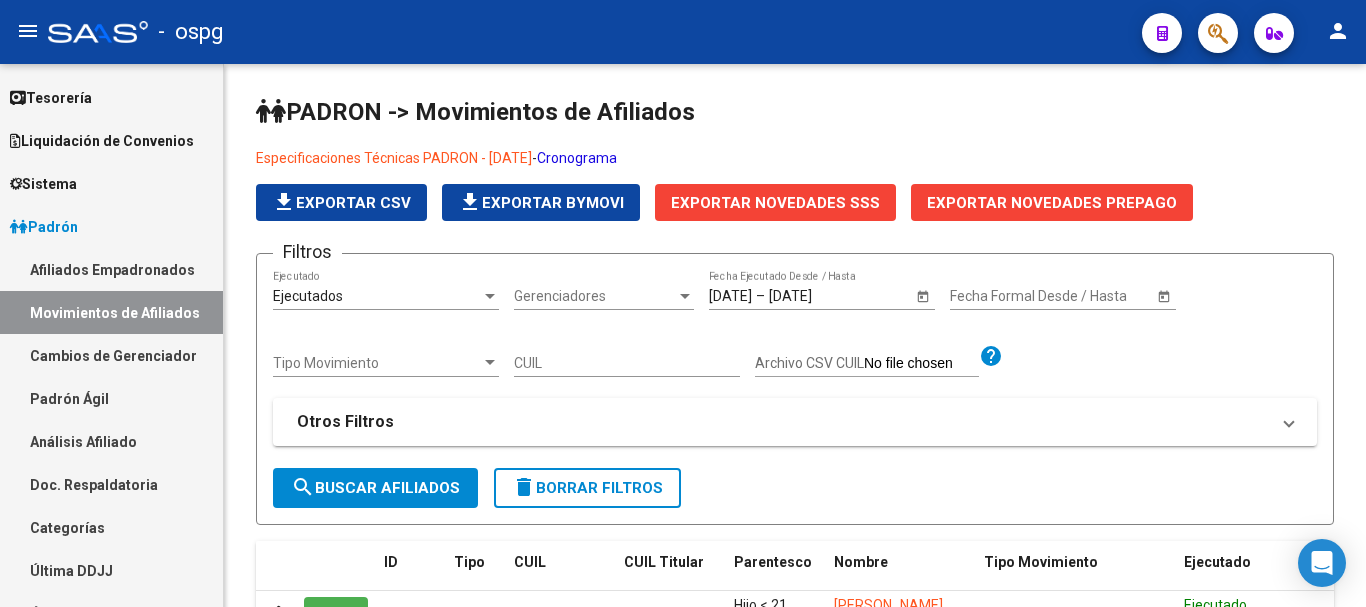scroll, scrollTop: 0, scrollLeft: 0, axis: both 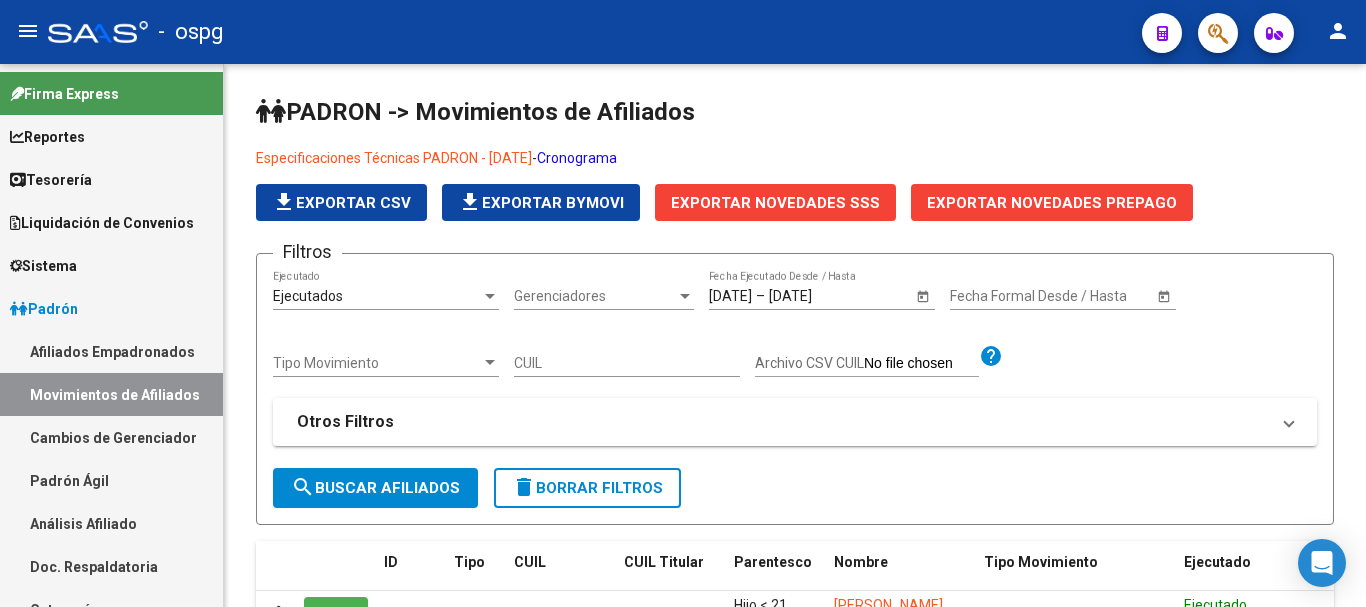 click on "Afiliados Empadronados" at bounding box center (111, 351) 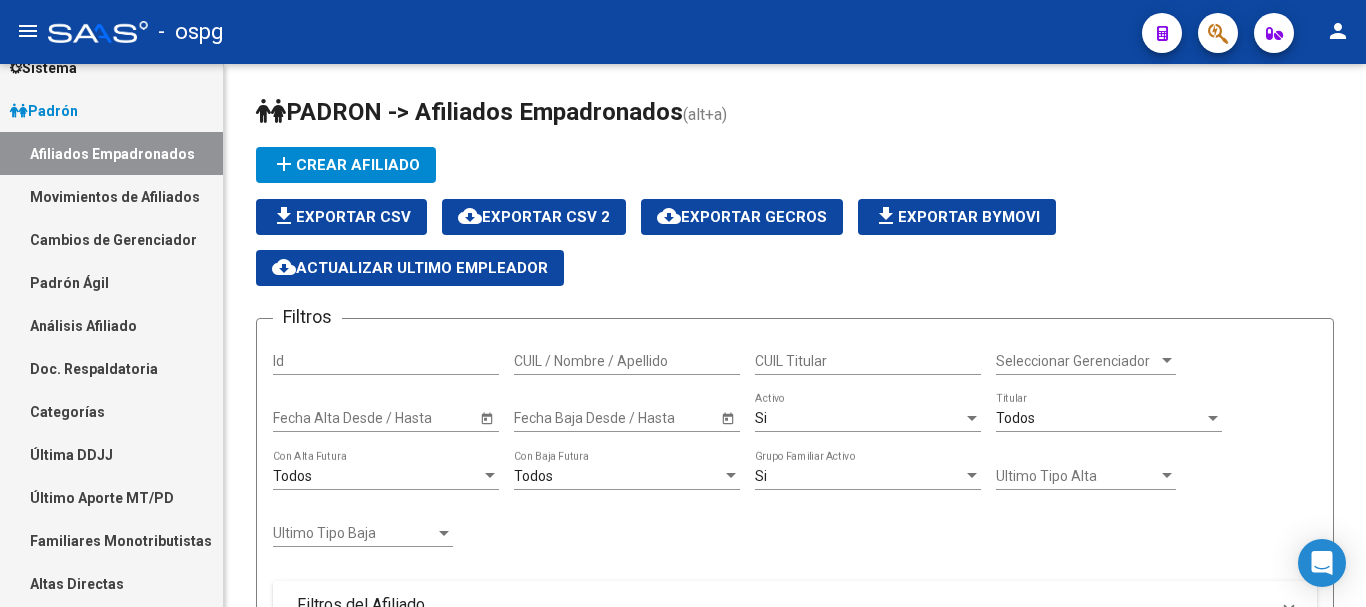 scroll, scrollTop: 200, scrollLeft: 0, axis: vertical 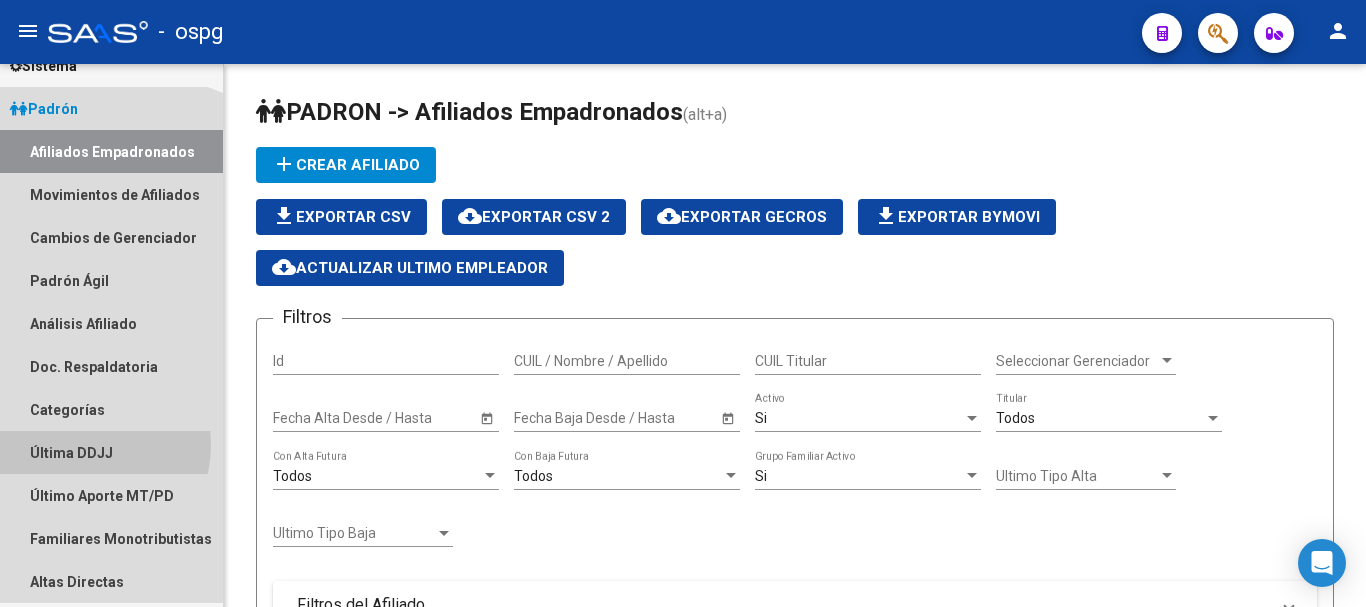 click on "Última DDJJ" at bounding box center (111, 452) 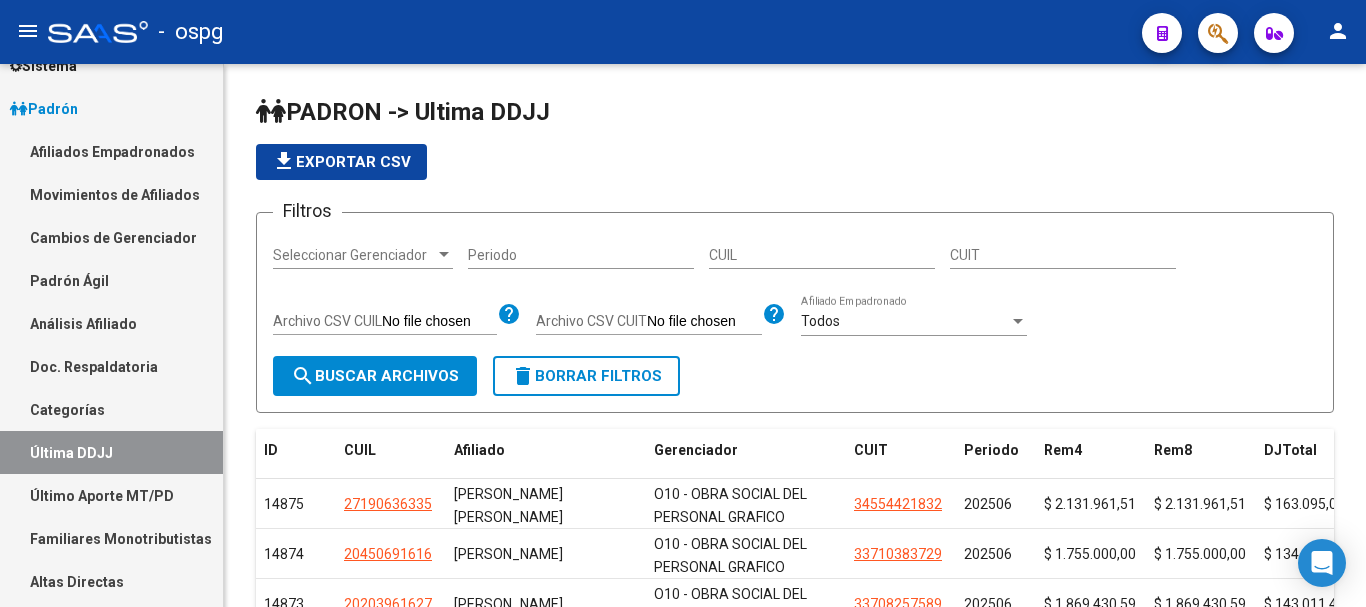 click on "Último Aporte MT/PD" at bounding box center [111, 495] 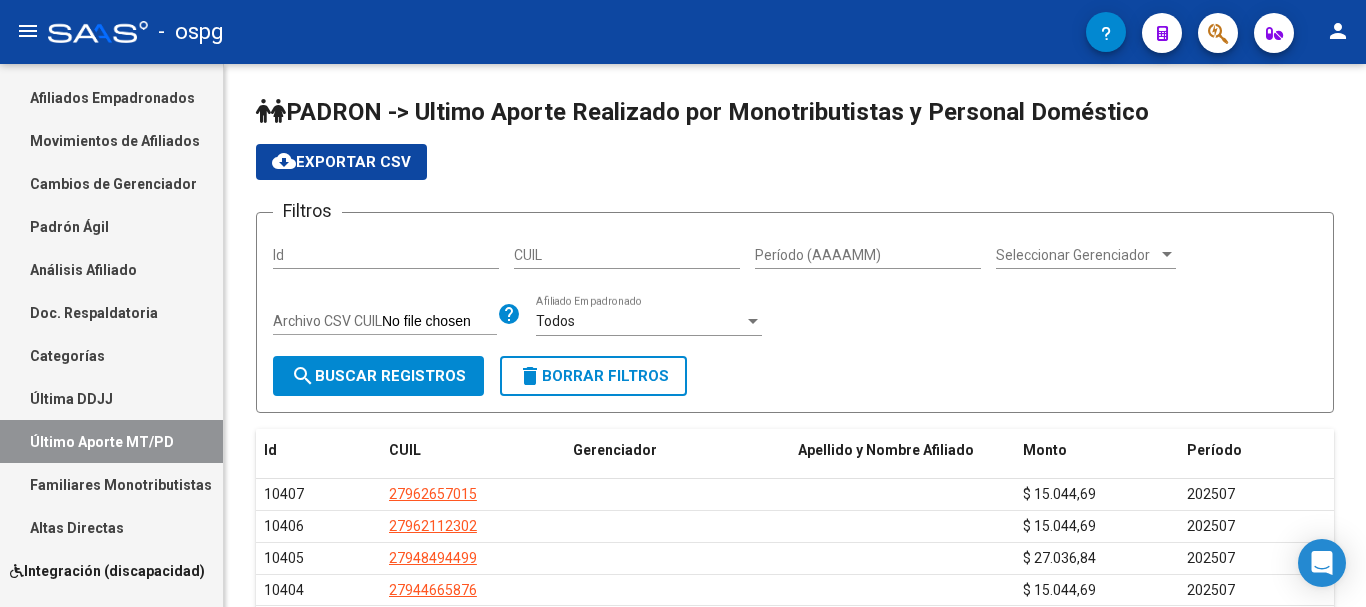 scroll, scrollTop: 300, scrollLeft: 0, axis: vertical 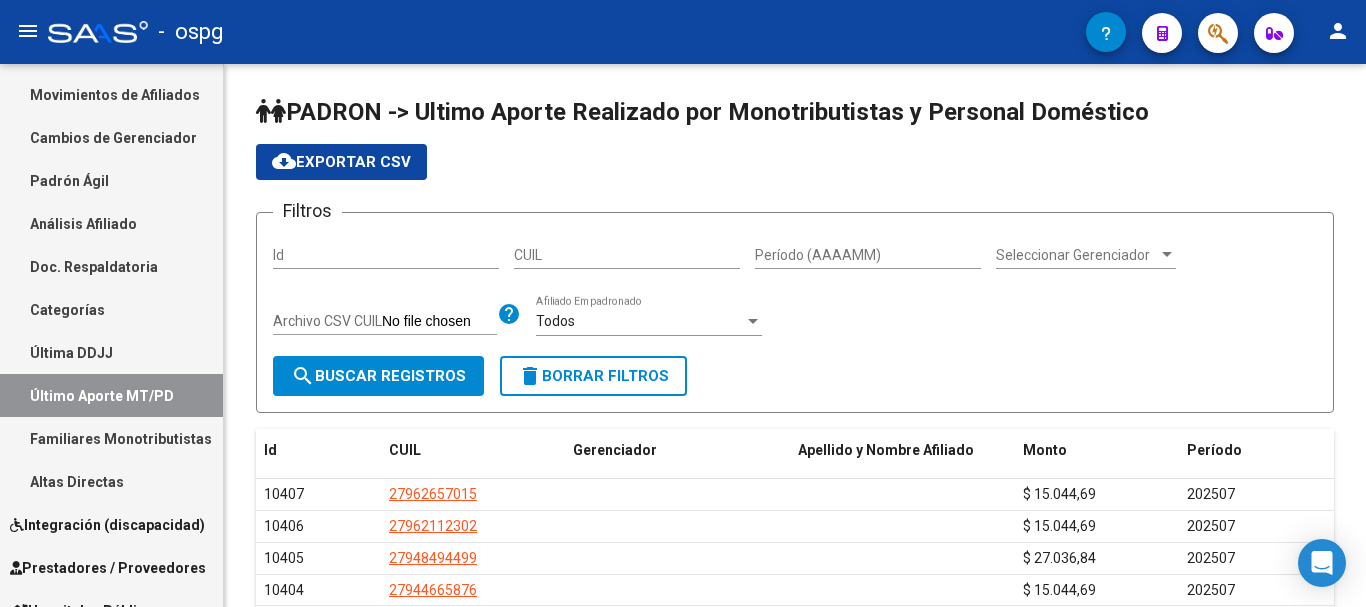 click on "Altas Directas" at bounding box center [111, 481] 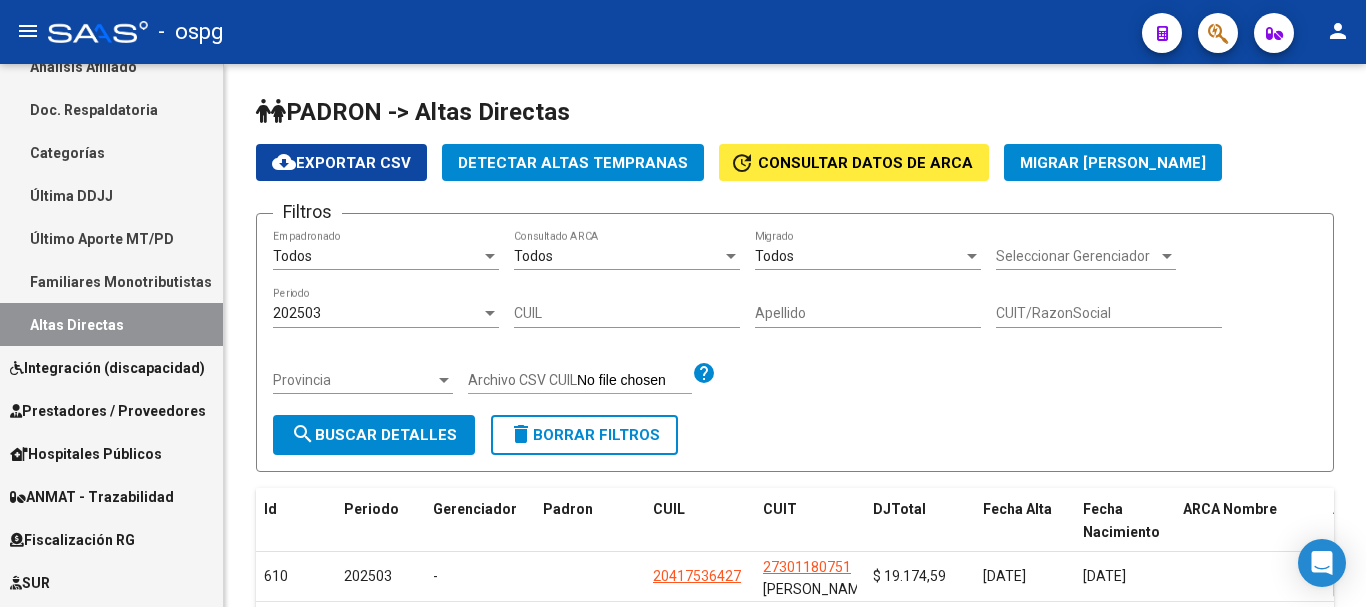 scroll, scrollTop: 500, scrollLeft: 0, axis: vertical 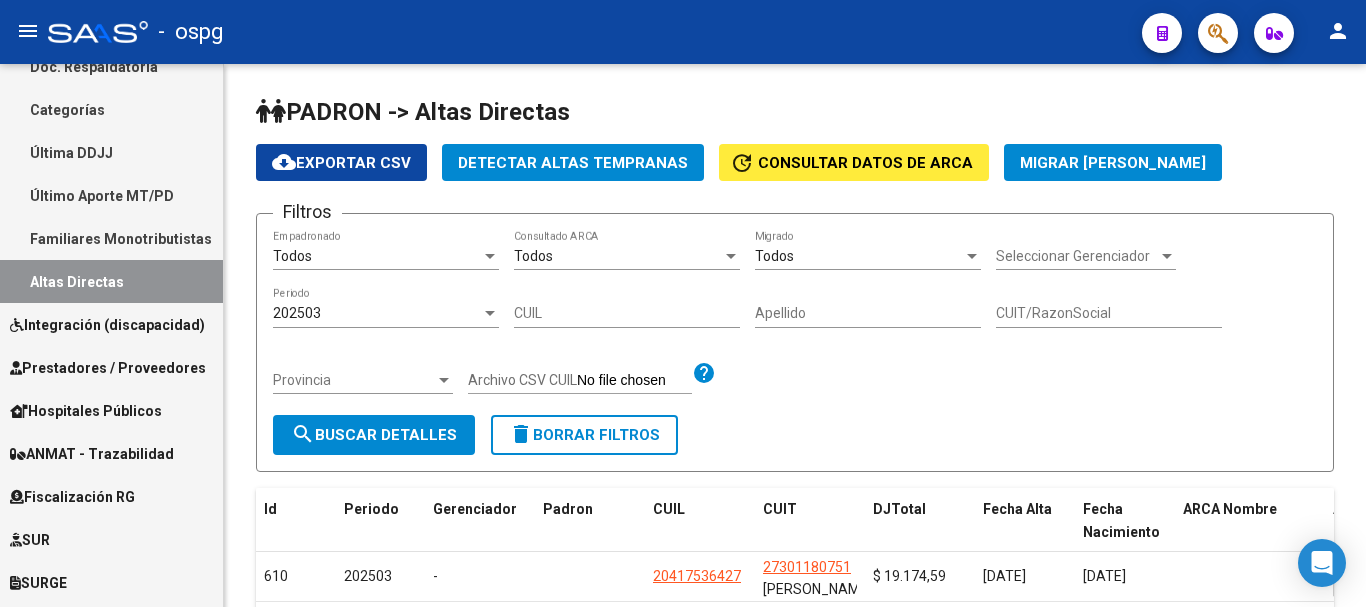 click on "Fiscalización RG" at bounding box center [72, 497] 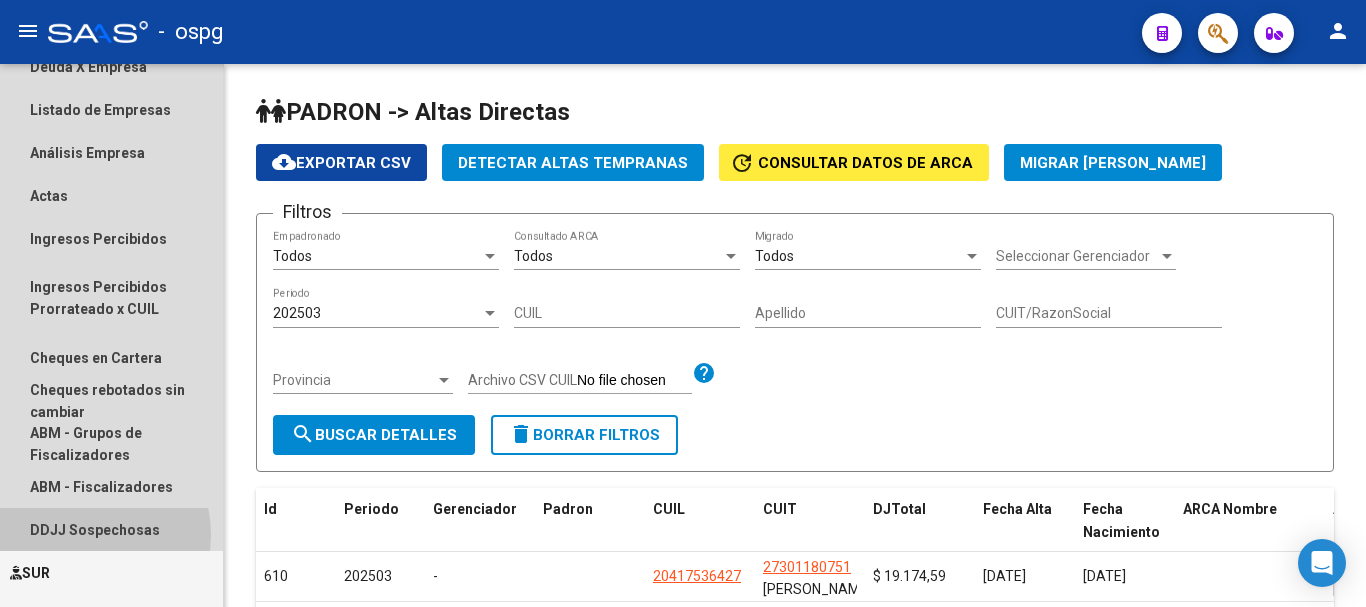 click on "DDJJ Sospechosas" at bounding box center (111, 529) 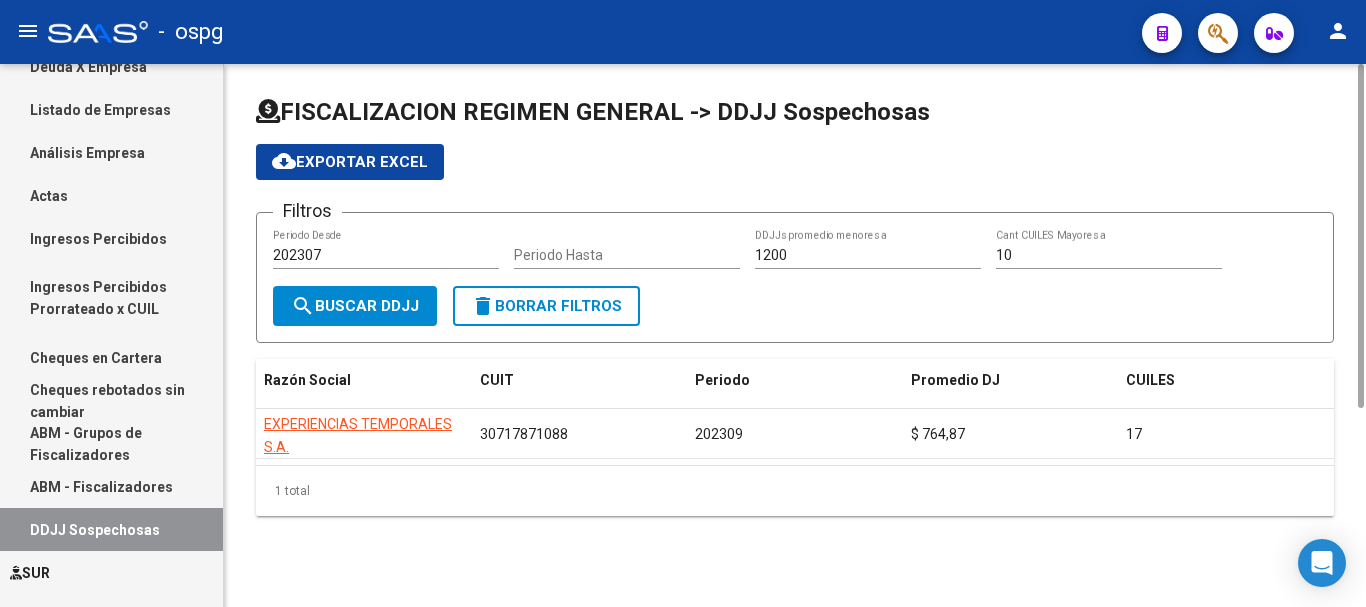 click on "FISCALIZACION REGIMEN GENERAL -> DDJJ Sospechosas" 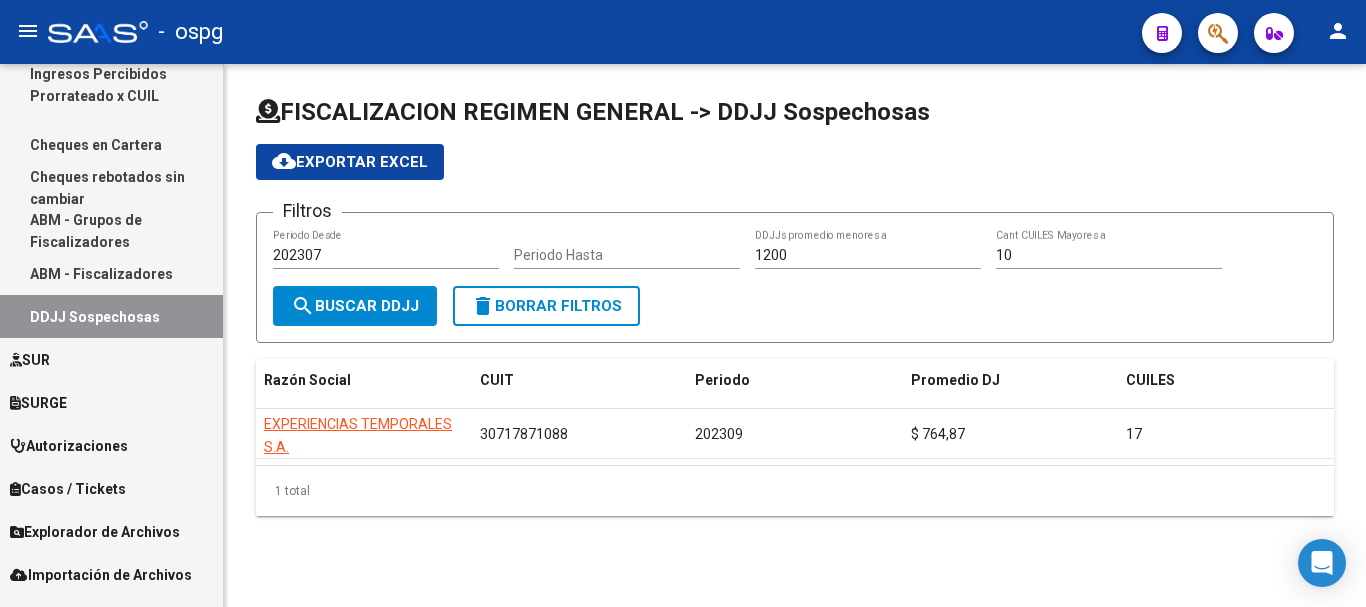 scroll, scrollTop: 788, scrollLeft: 0, axis: vertical 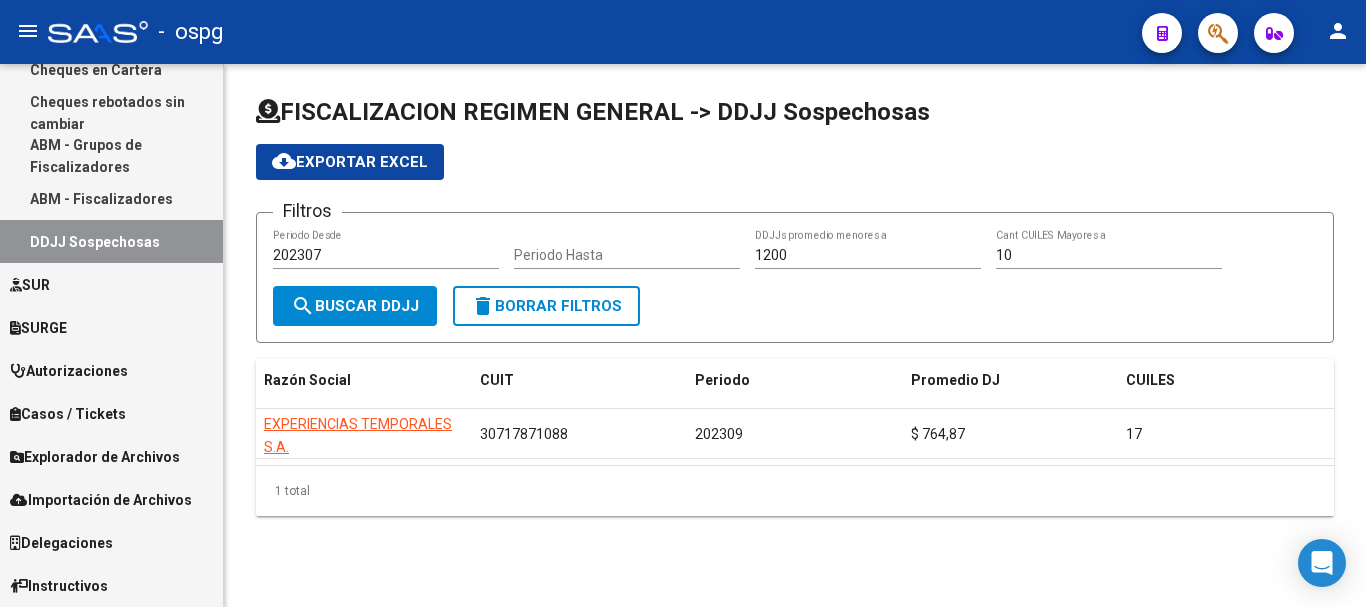 click on "Explorador de Archivos" at bounding box center (95, 457) 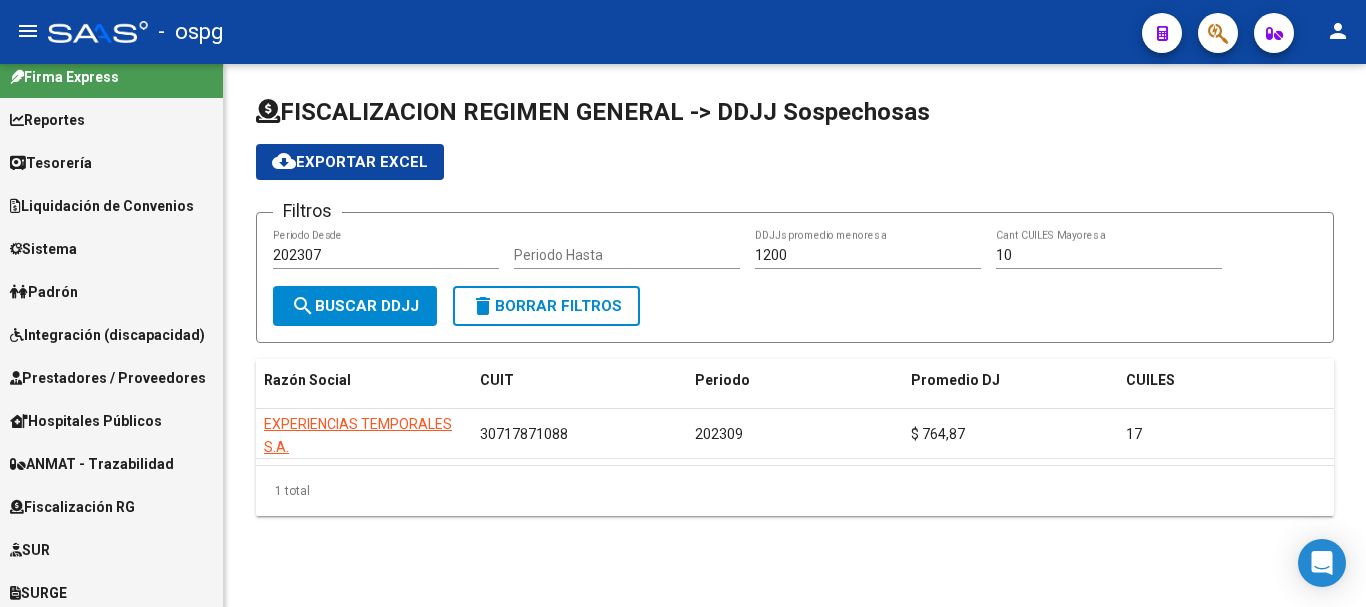 scroll, scrollTop: 0, scrollLeft: 0, axis: both 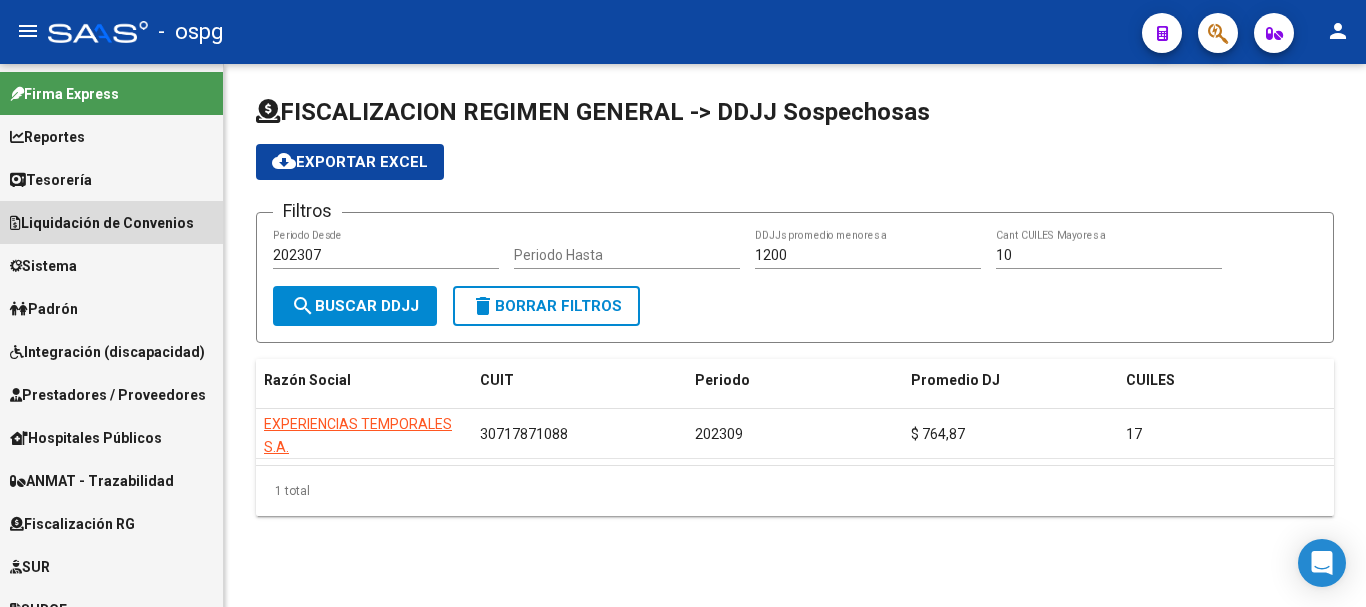 click on "Liquidación de Convenios" at bounding box center (102, 223) 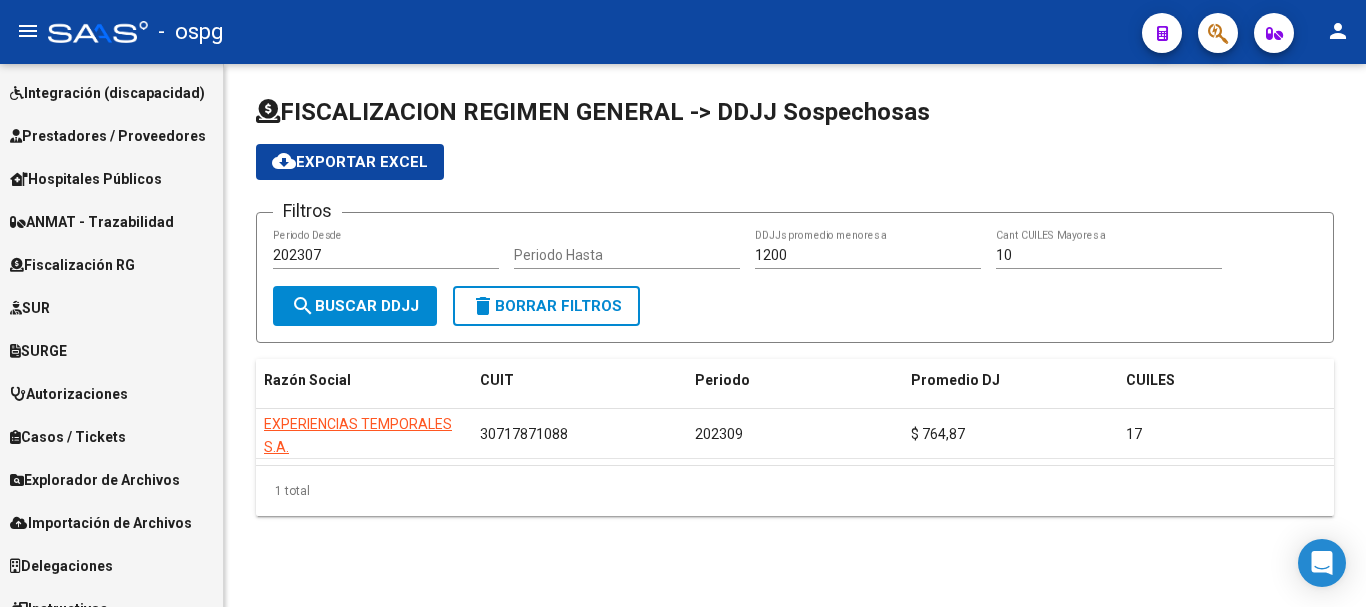 scroll, scrollTop: 1099, scrollLeft: 0, axis: vertical 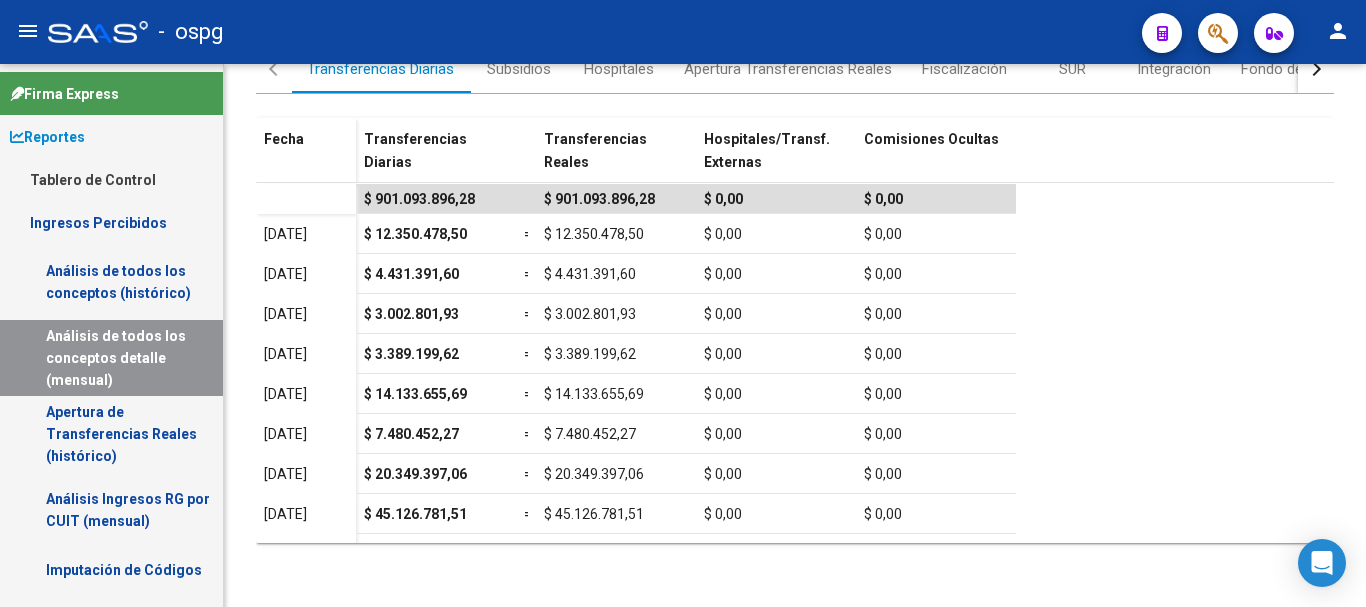 click on "Análisis de todos los conceptos (histórico)" at bounding box center (111, 282) 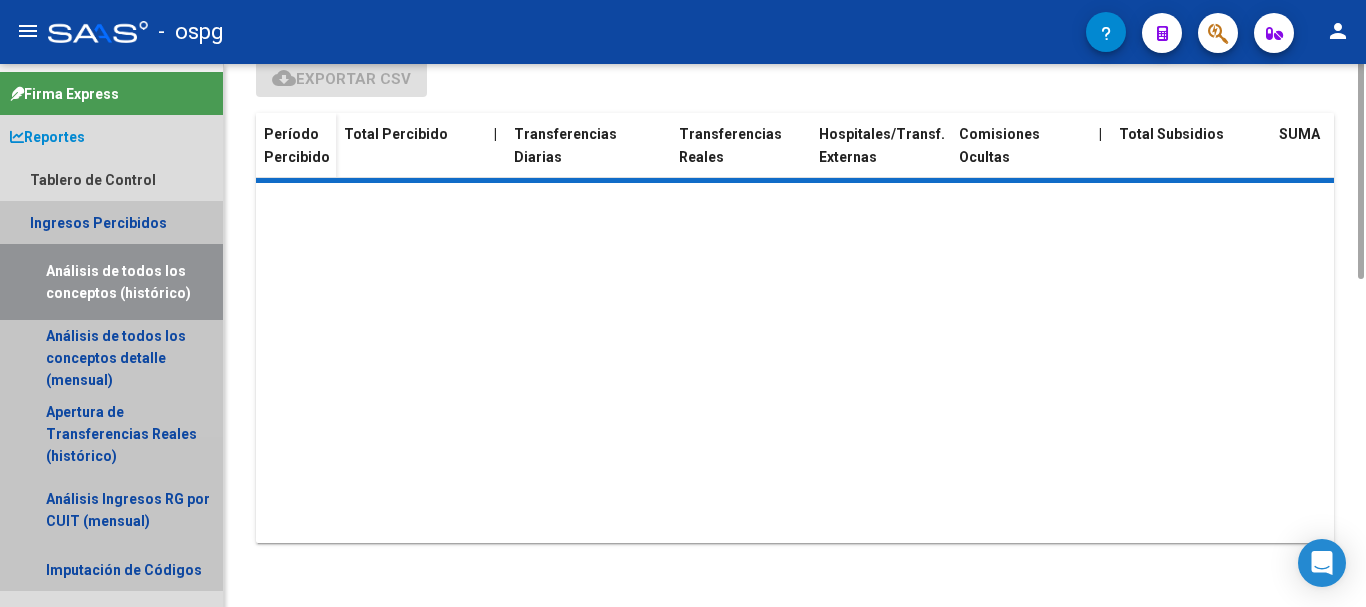 scroll, scrollTop: 0, scrollLeft: 0, axis: both 